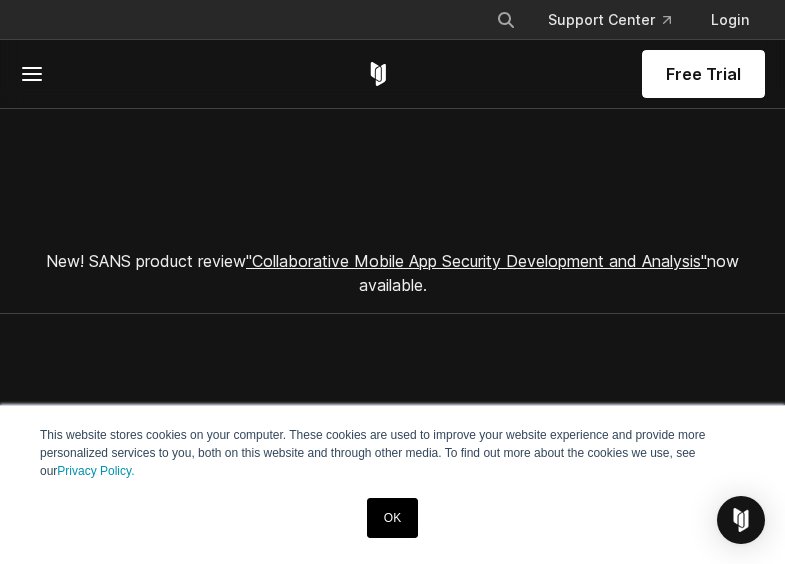 scroll, scrollTop: 0, scrollLeft: 0, axis: both 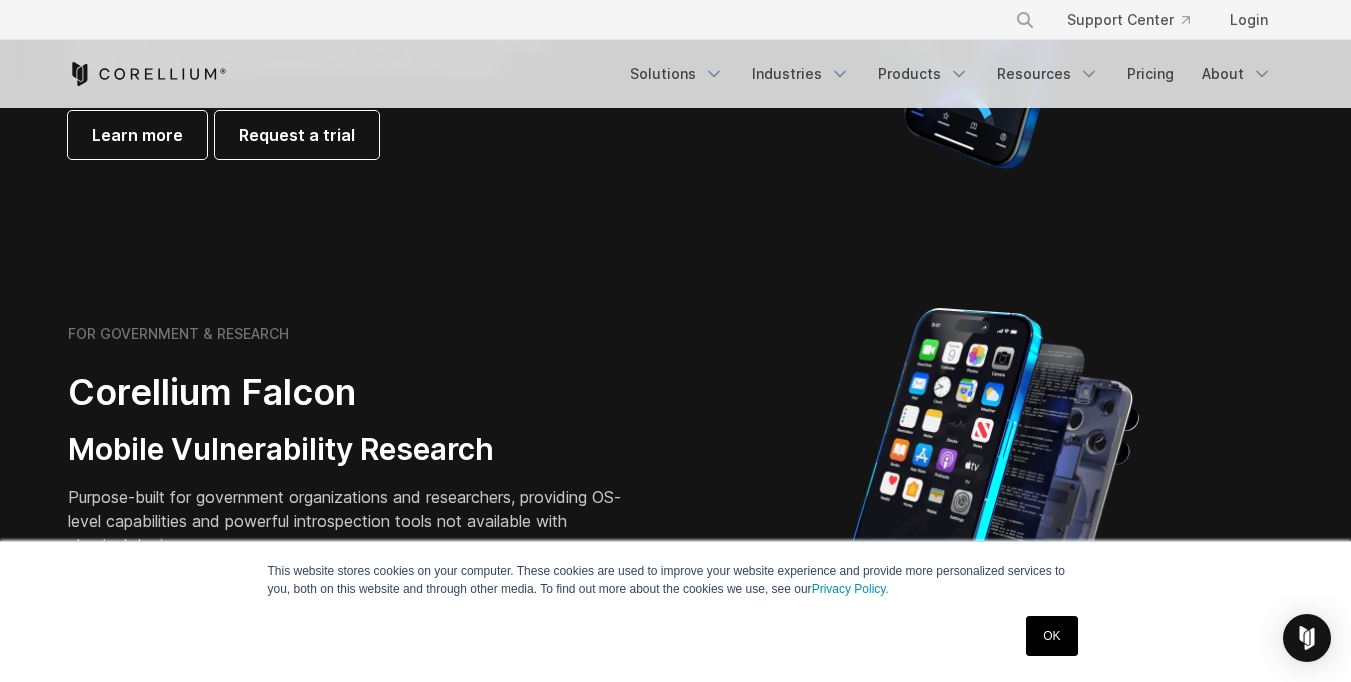 click on "FOR BUSINESS
Corellium Viper
Mobile App Security Testing
Security pentesting and AppSec teams will love the simplicity of automated report generation combined with powerful mobile app security testing tools for advanced testing and remediation.
Learn more
Request a trial" at bounding box center [676, 3] 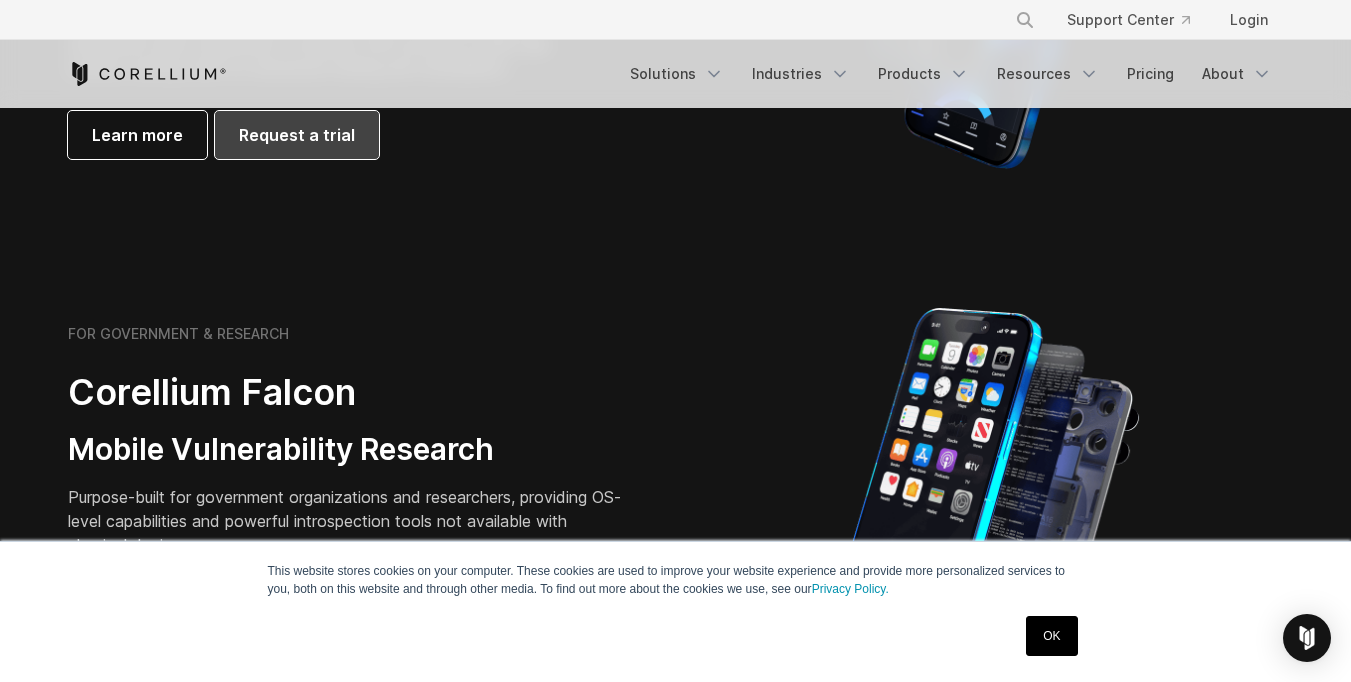 click on "Request a trial" at bounding box center (297, 135) 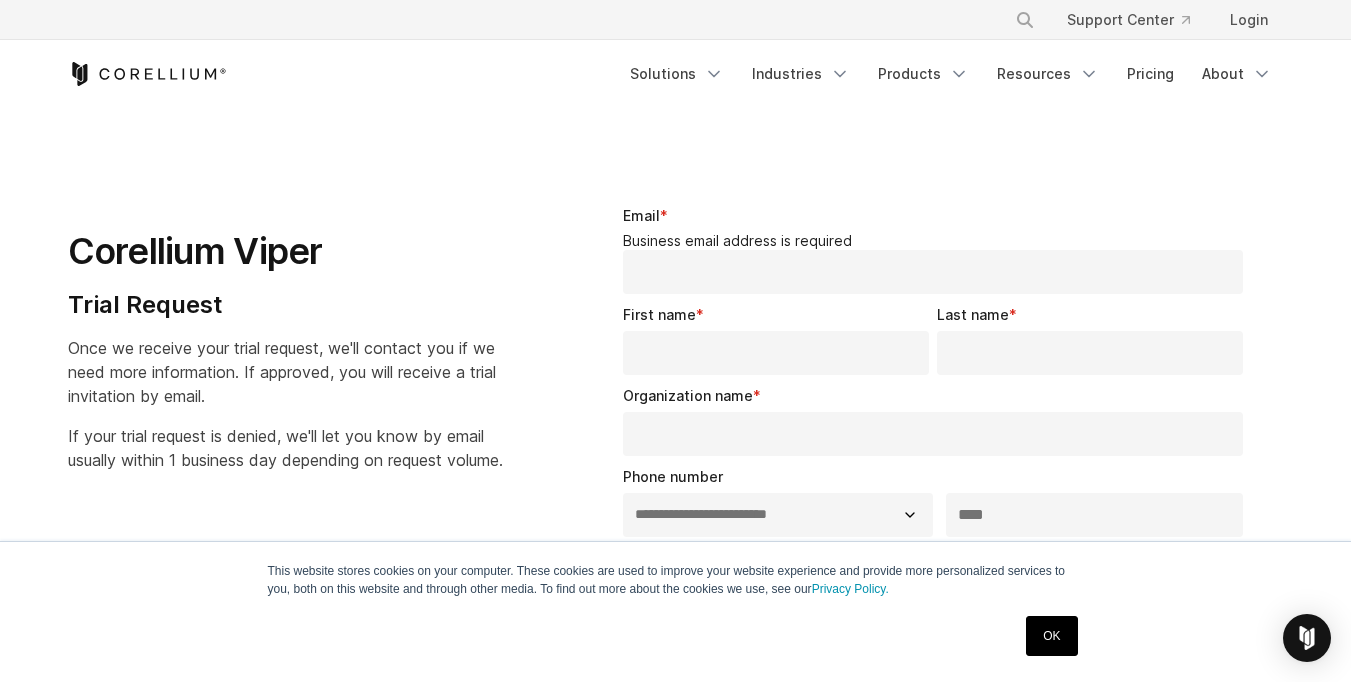select on "**" 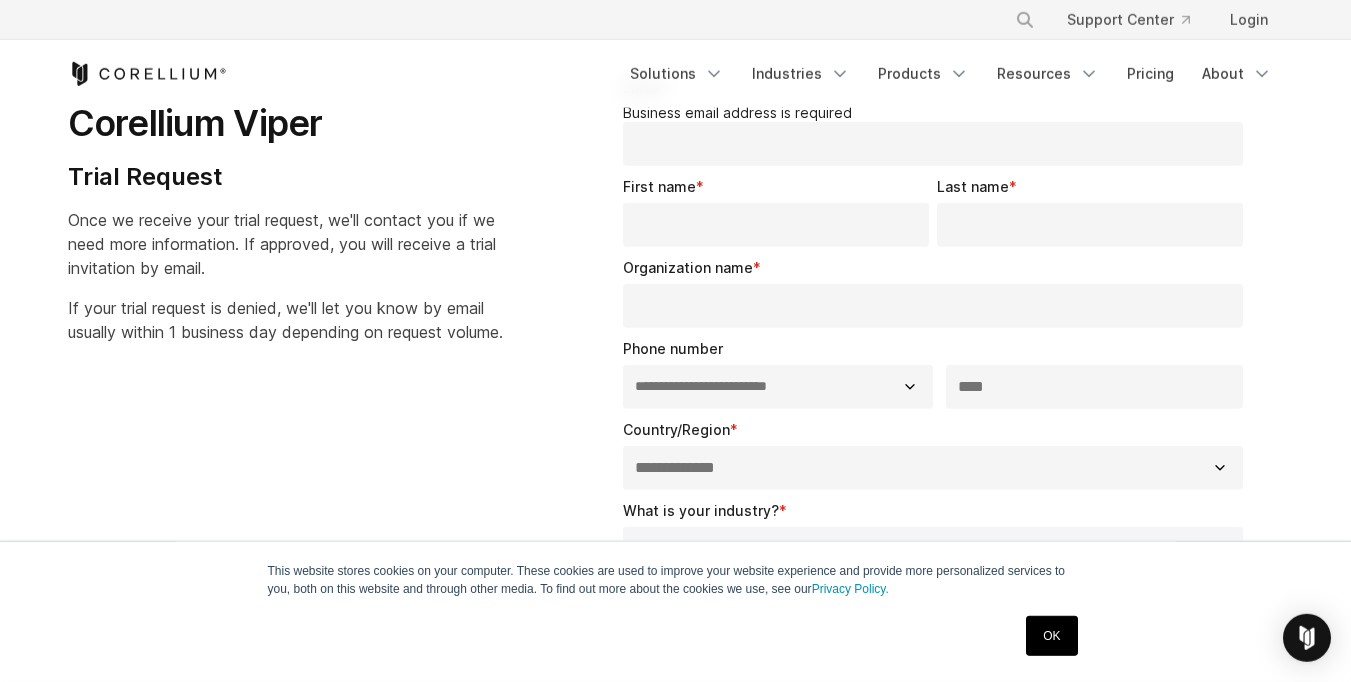 scroll, scrollTop: 0, scrollLeft: 0, axis: both 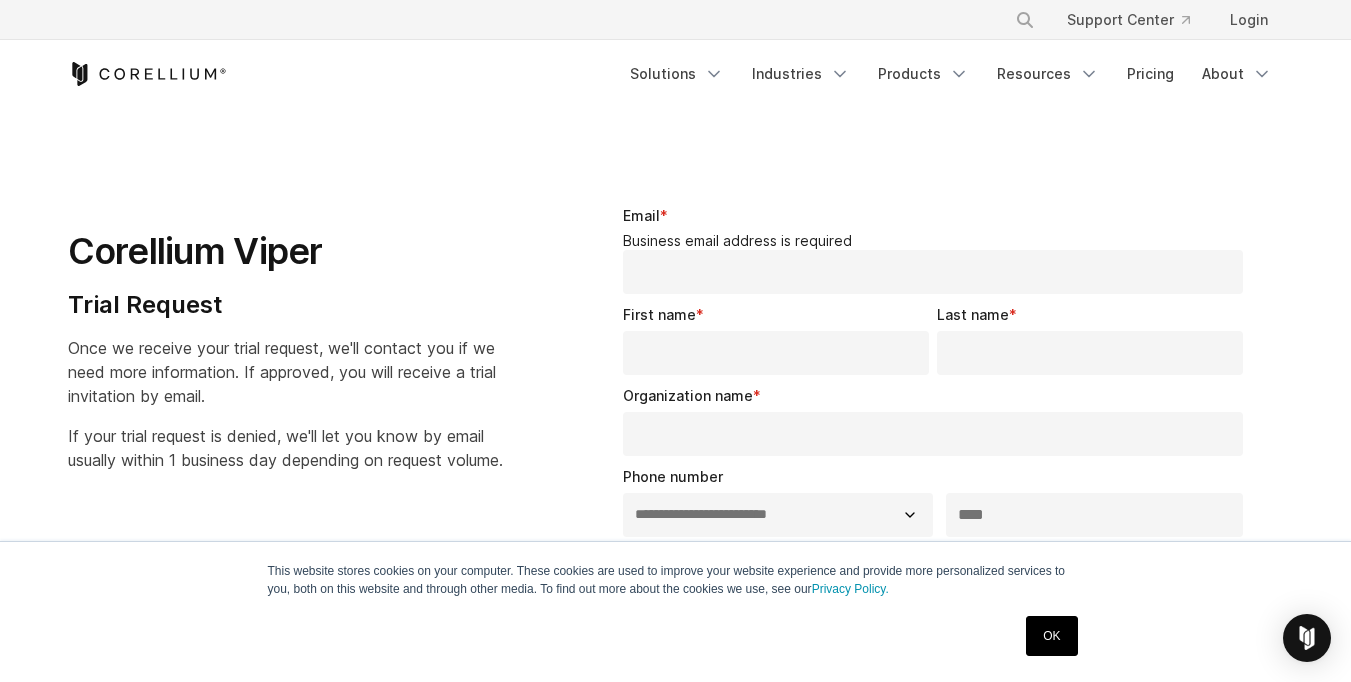 click on "Email *" at bounding box center [933, 272] 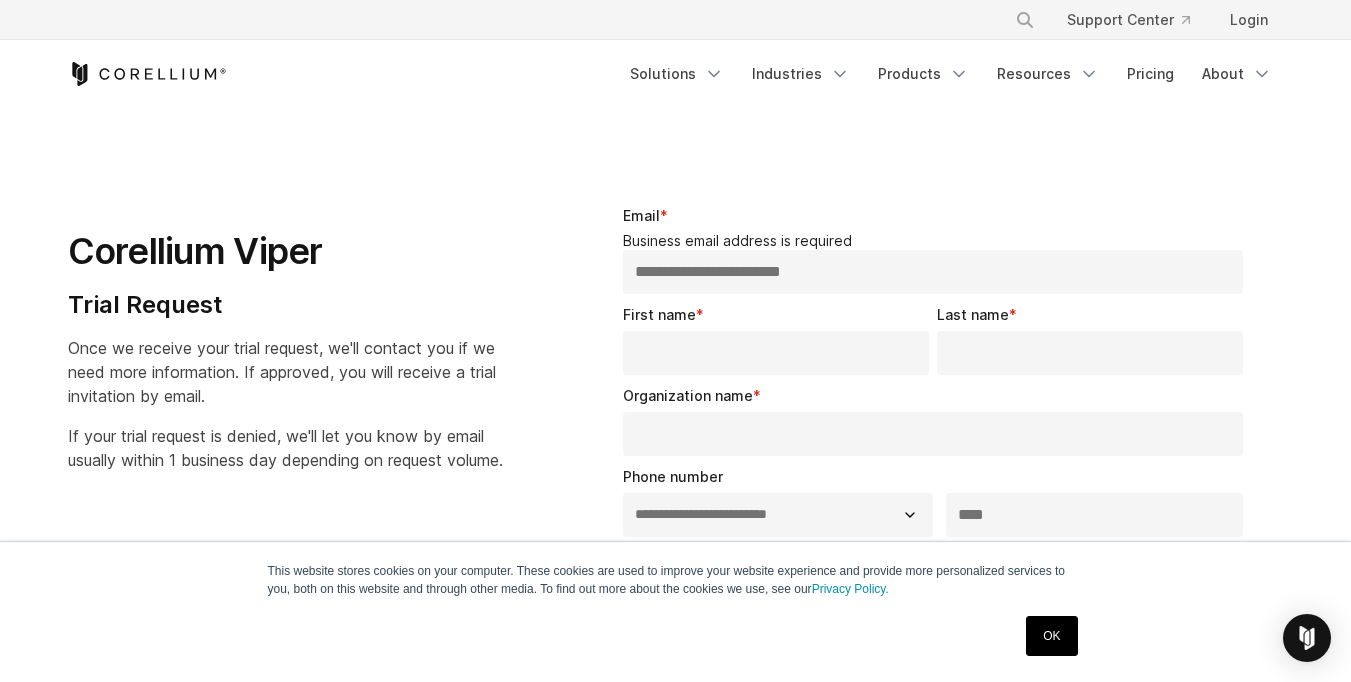 type on "**********" 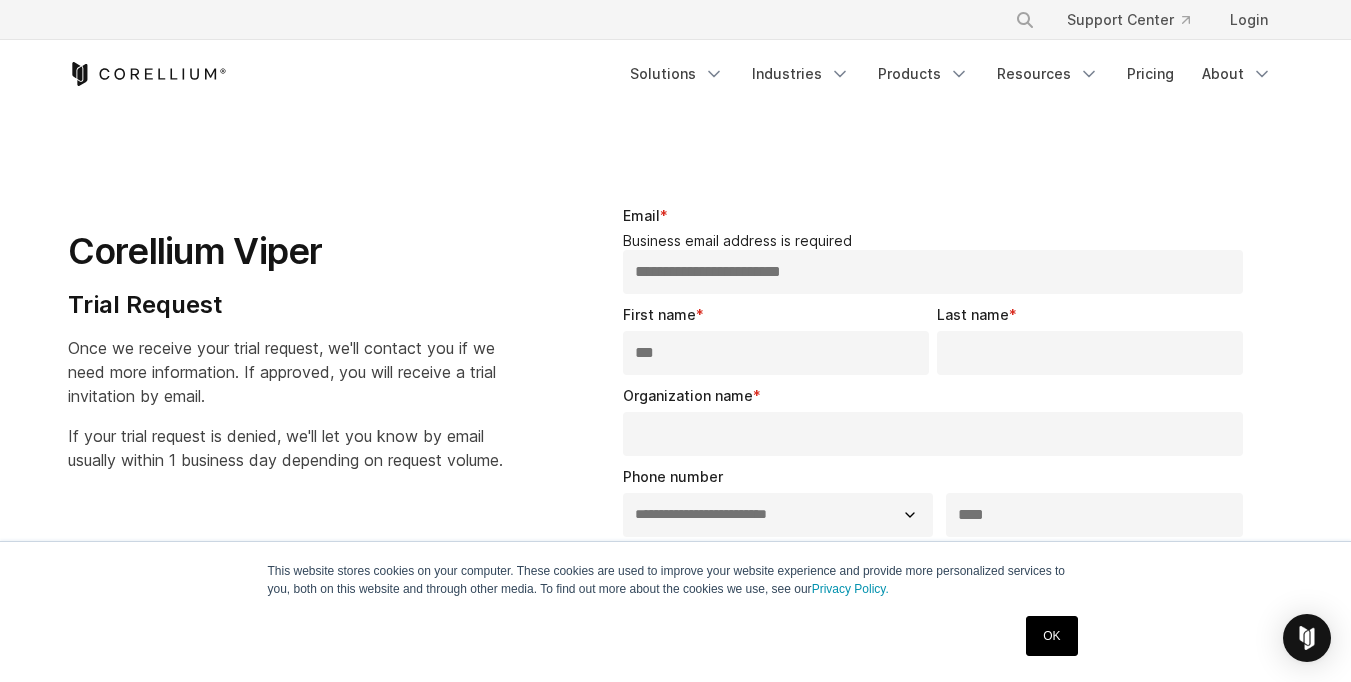 type on "***" 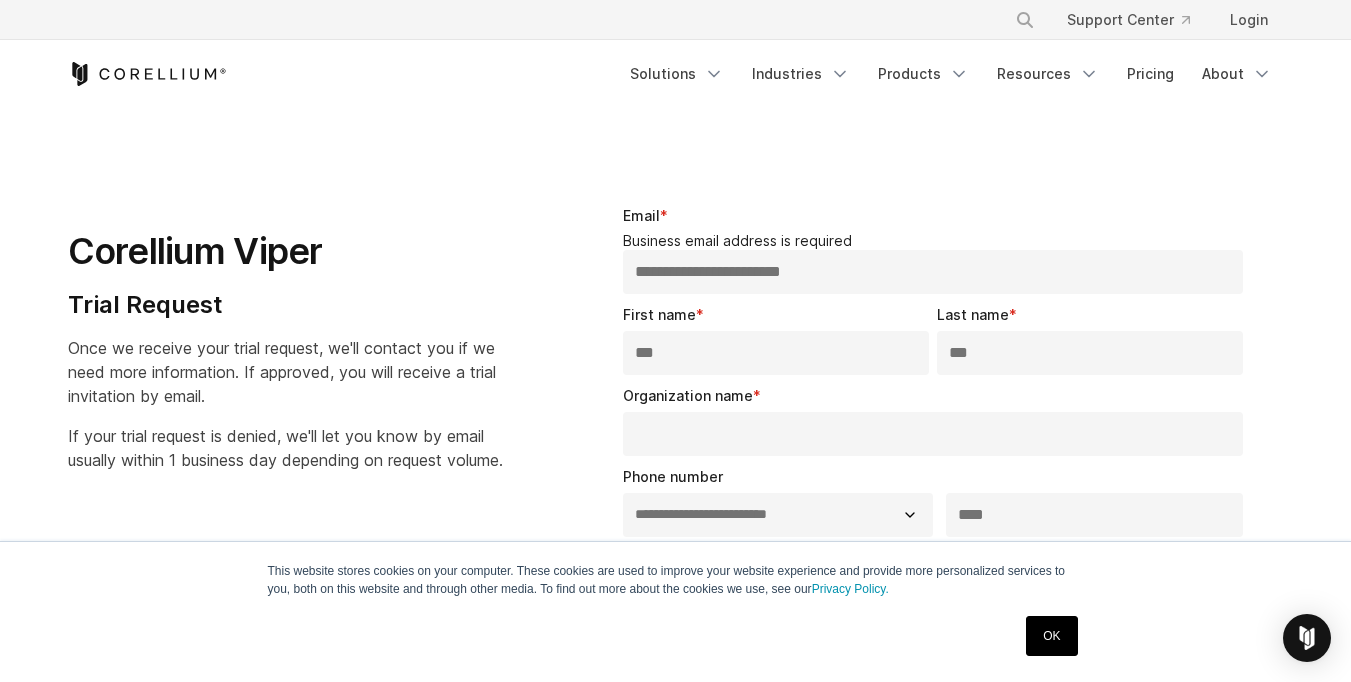 type on "***" 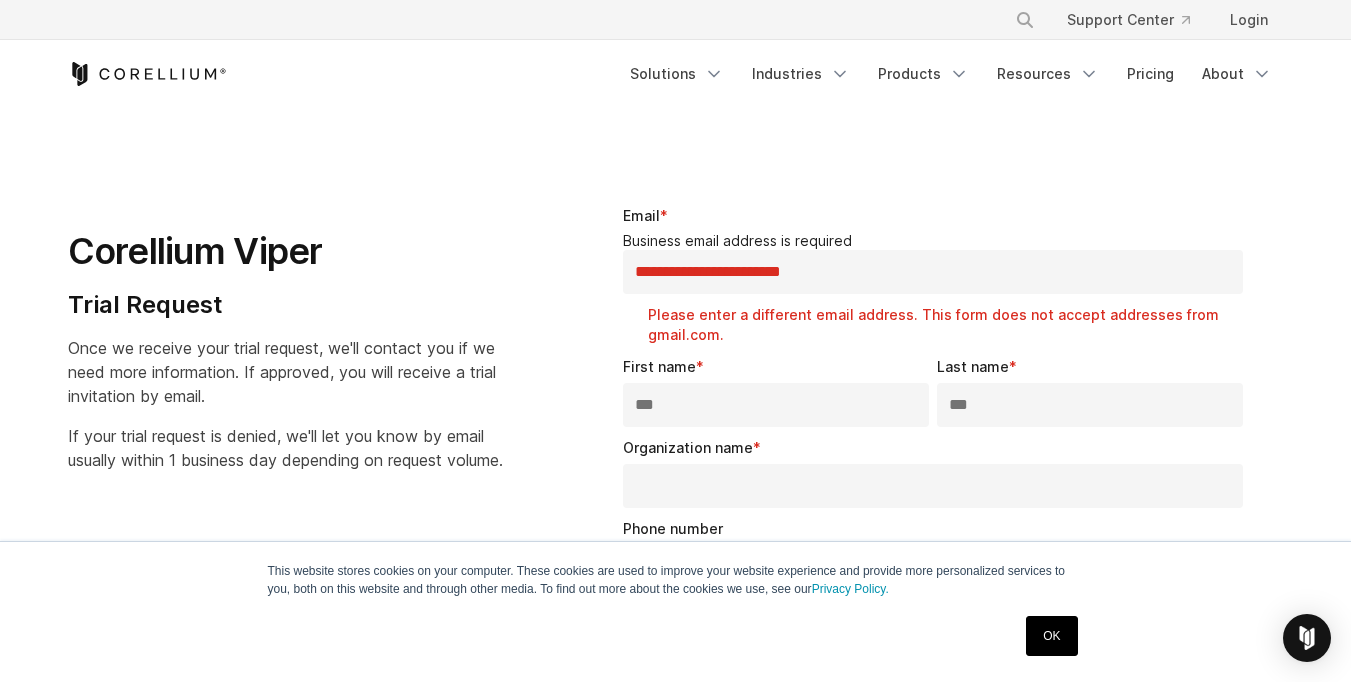 click on "Organization name *" at bounding box center [937, 472] 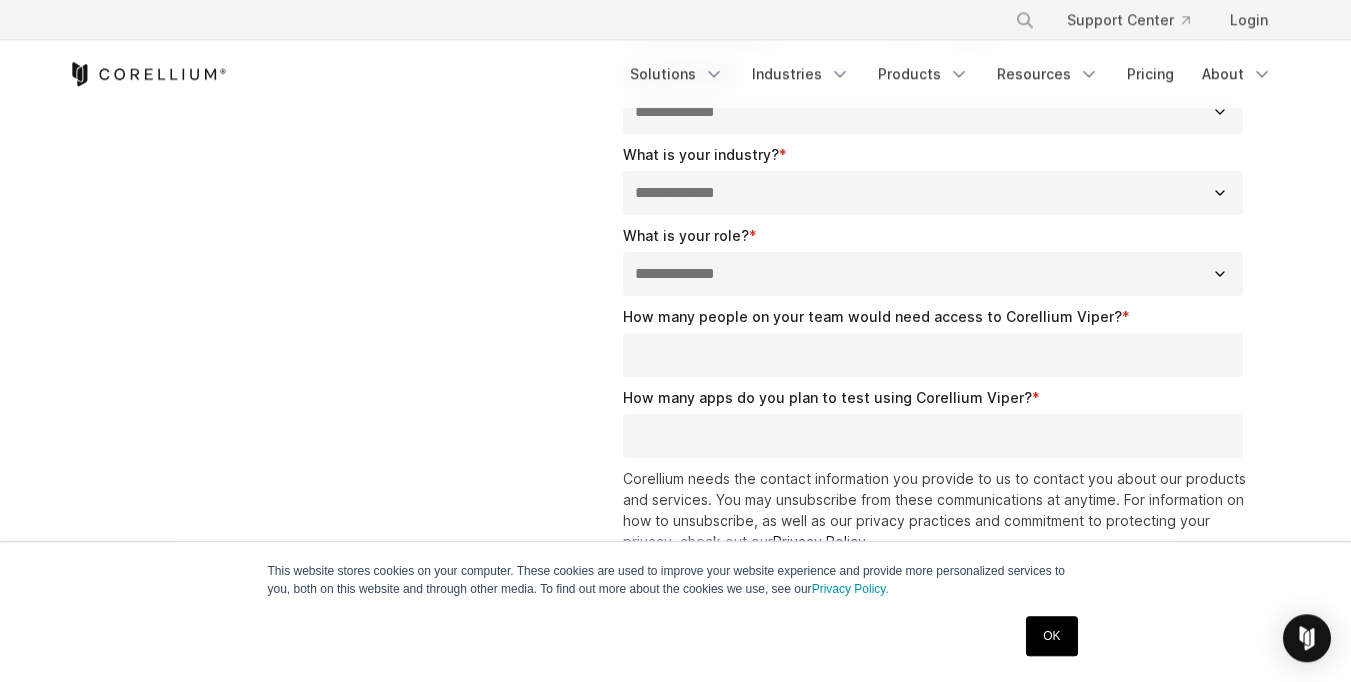 scroll, scrollTop: 544, scrollLeft: 0, axis: vertical 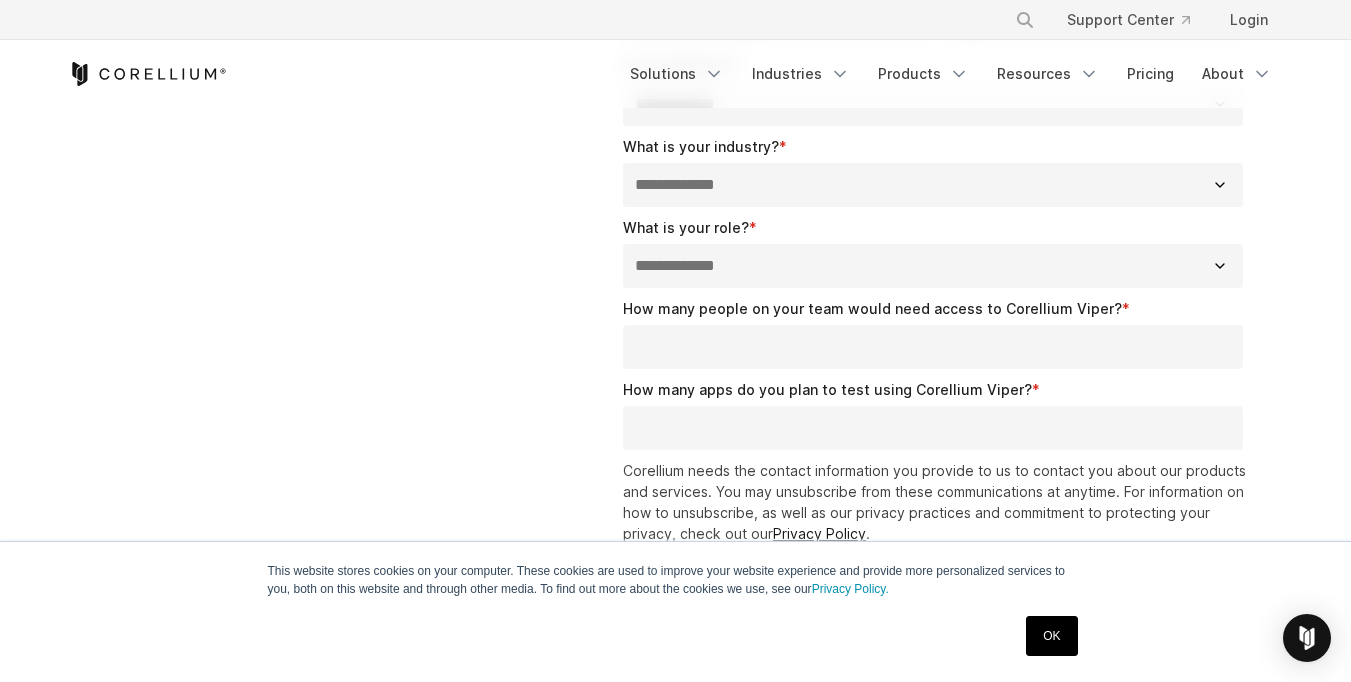 click on "How many apps do you plan to test using Corellium Viper?  *" at bounding box center (933, 428) 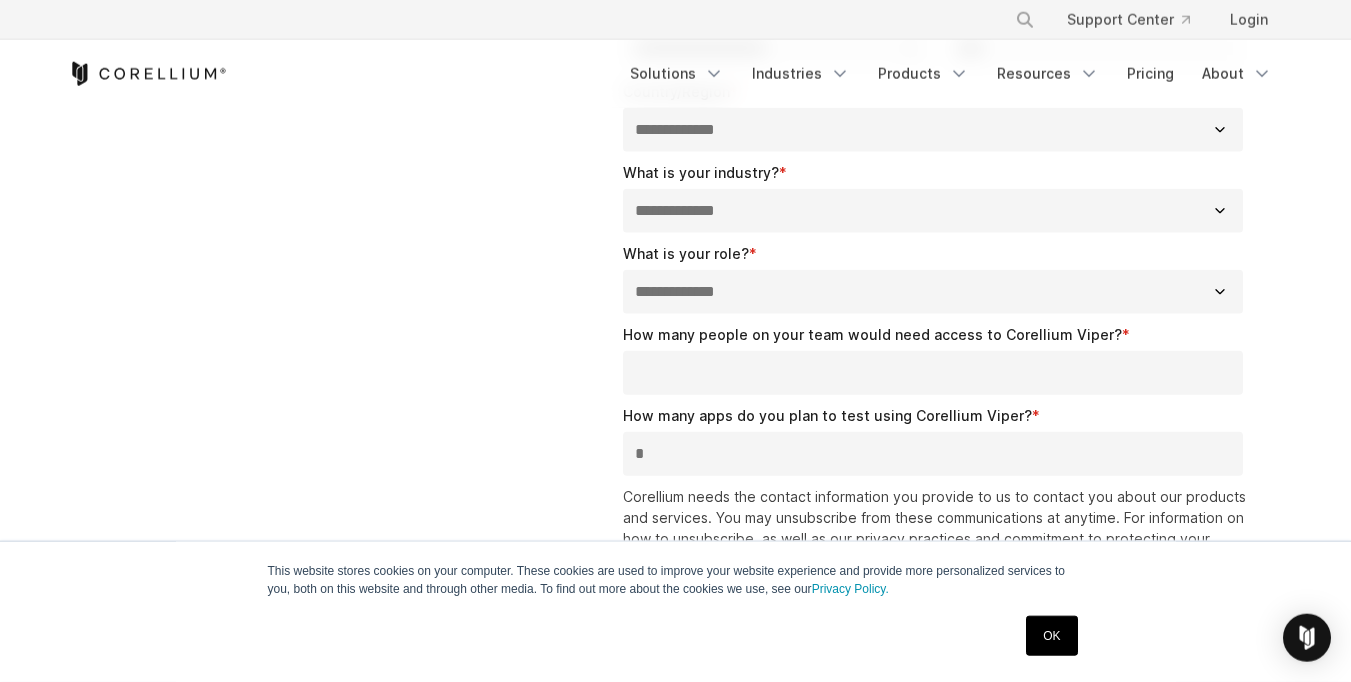 scroll, scrollTop: 512, scrollLeft: 0, axis: vertical 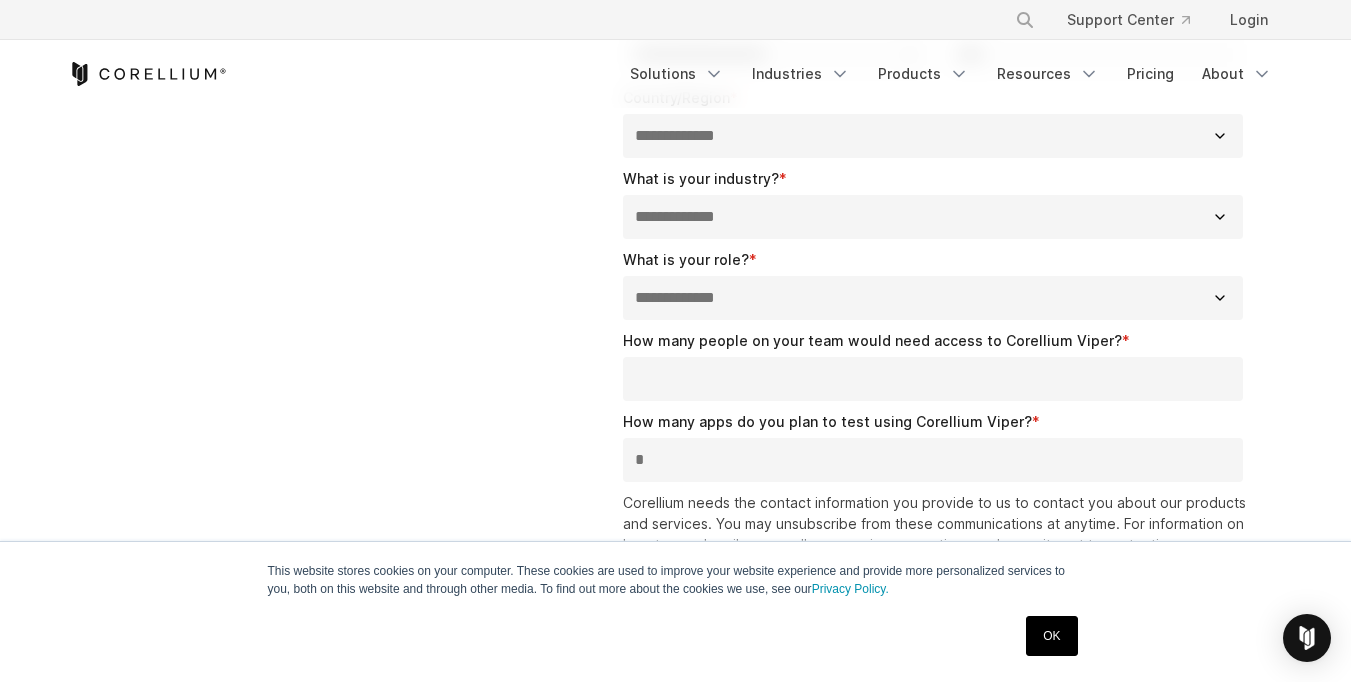 type on "*" 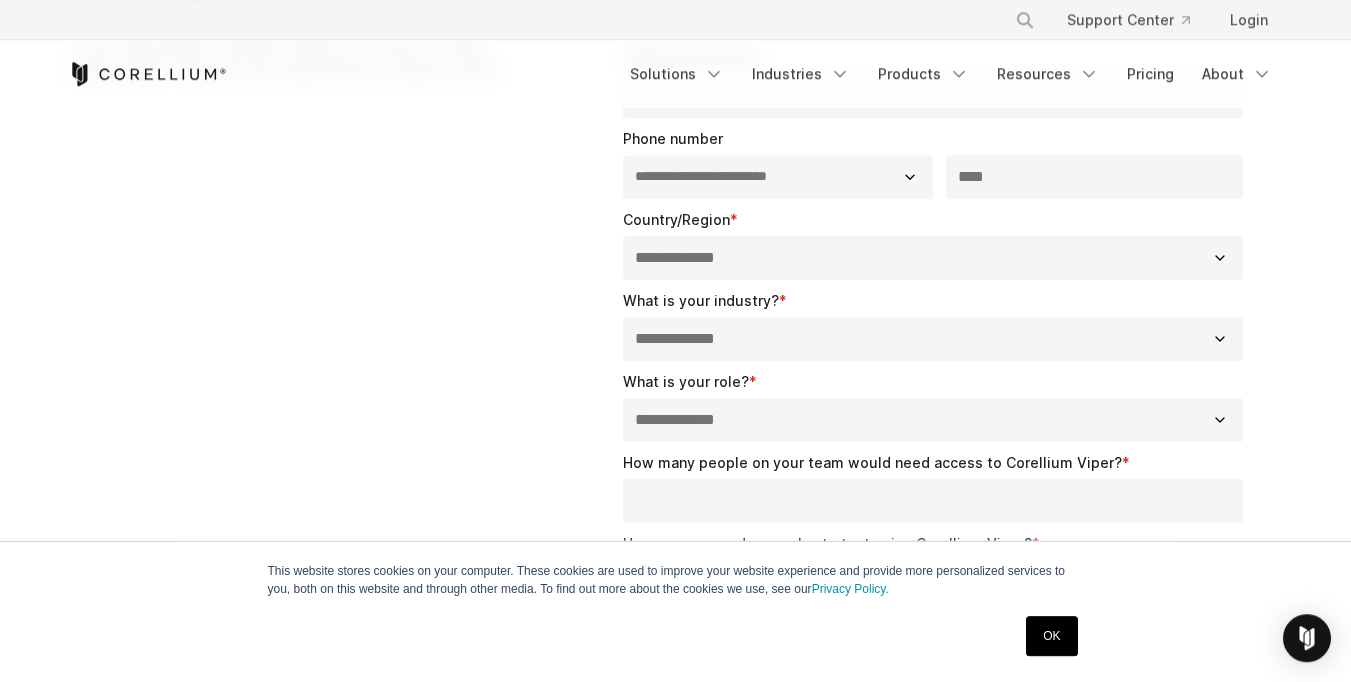 scroll, scrollTop: 384, scrollLeft: 0, axis: vertical 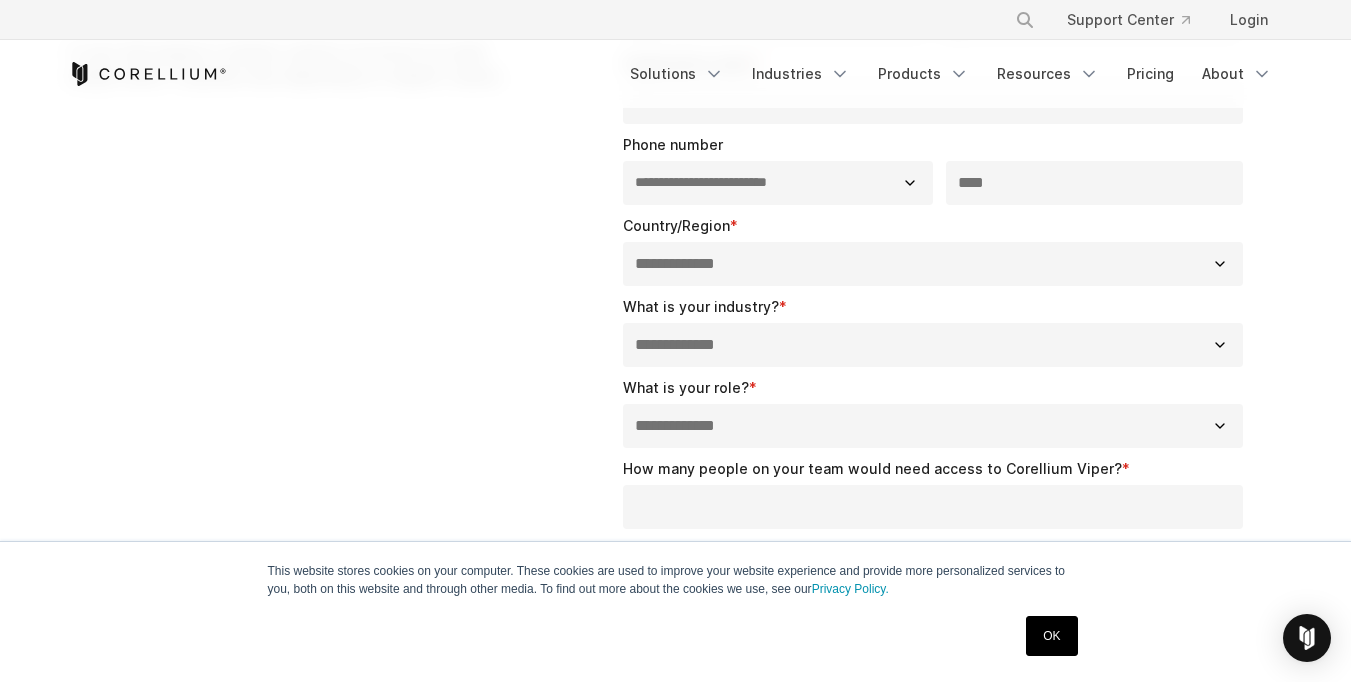 select on "*****" 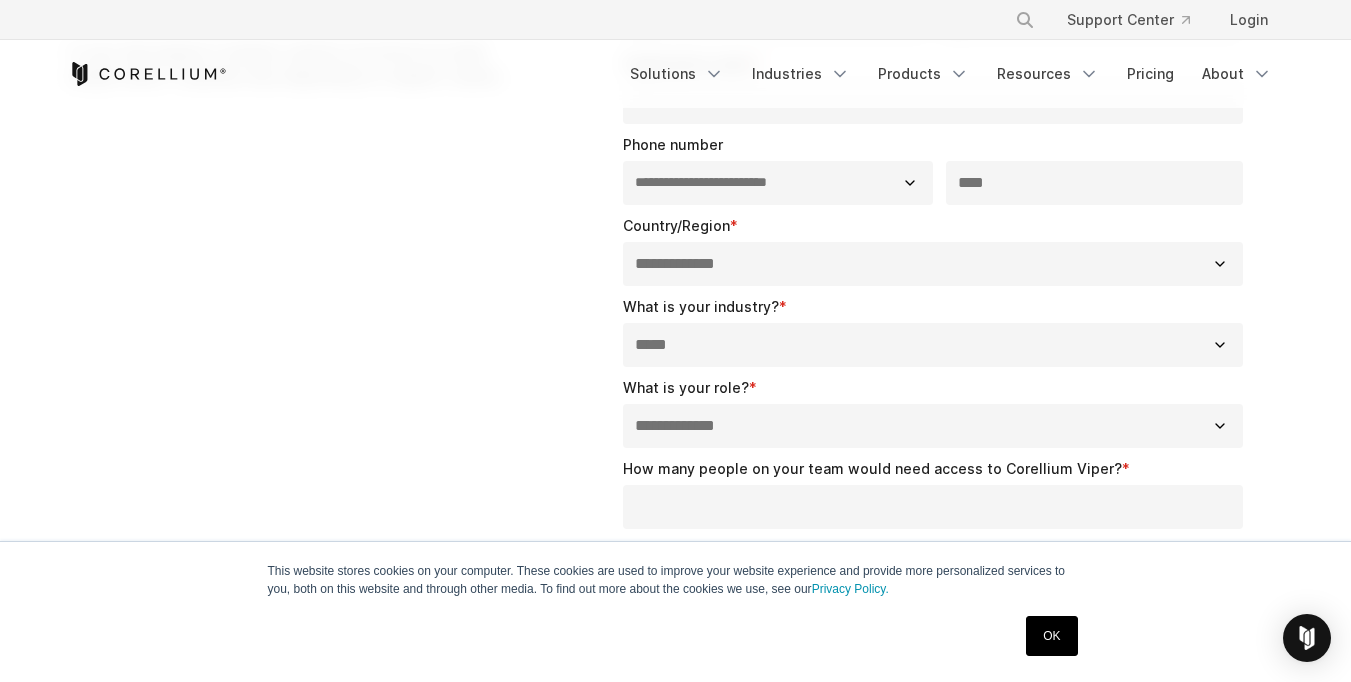 click on "*****" at bounding box center [0, 0] 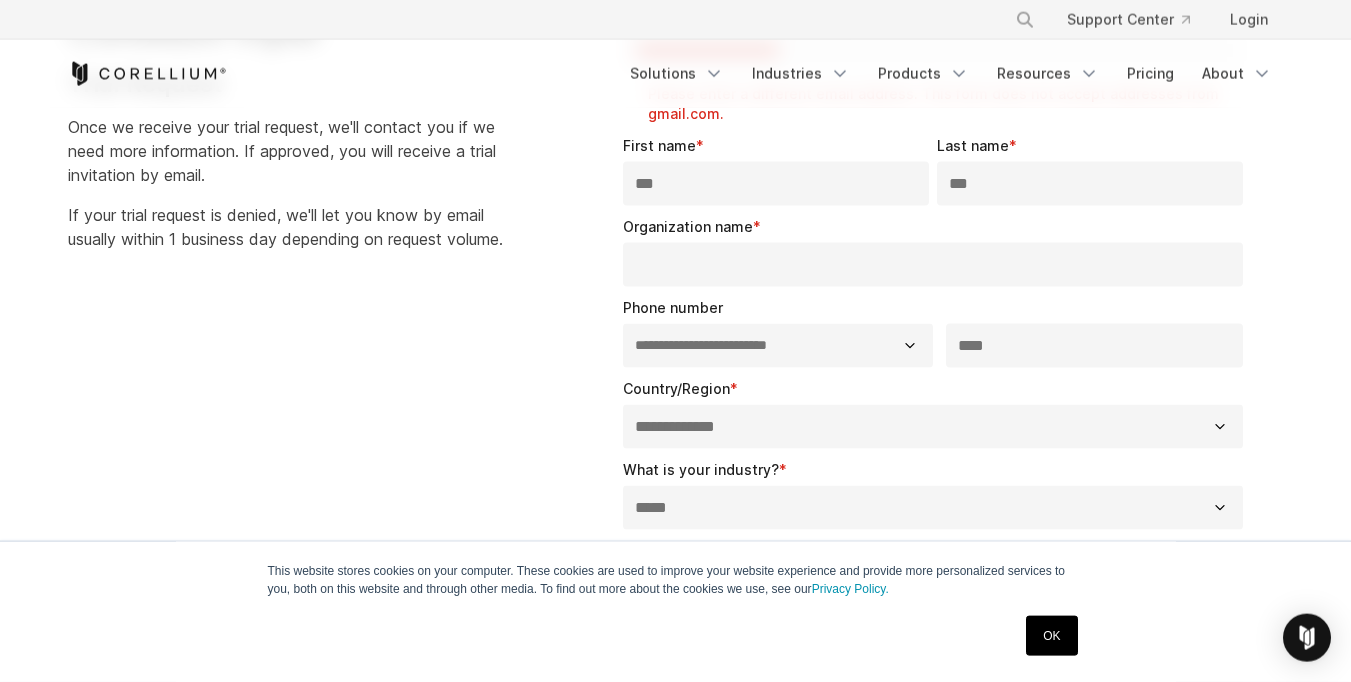 scroll, scrollTop: 208, scrollLeft: 0, axis: vertical 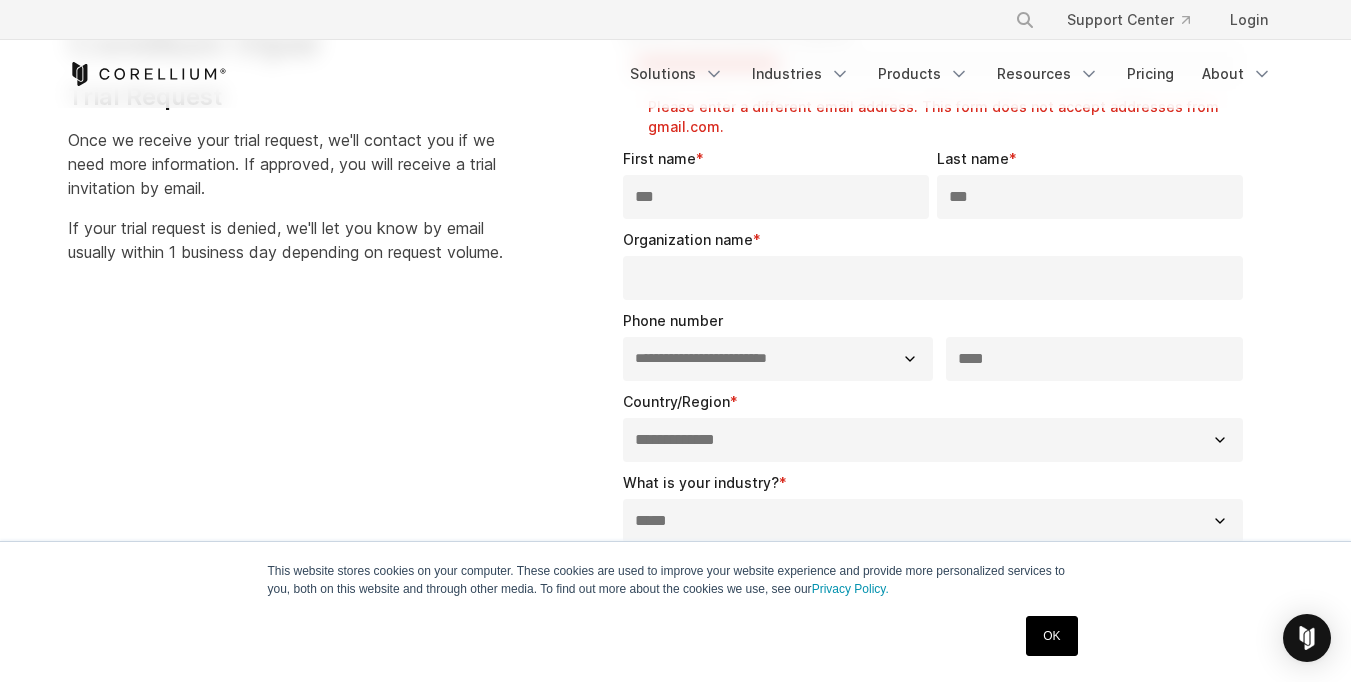 click on "**********" at bounding box center [933, 440] 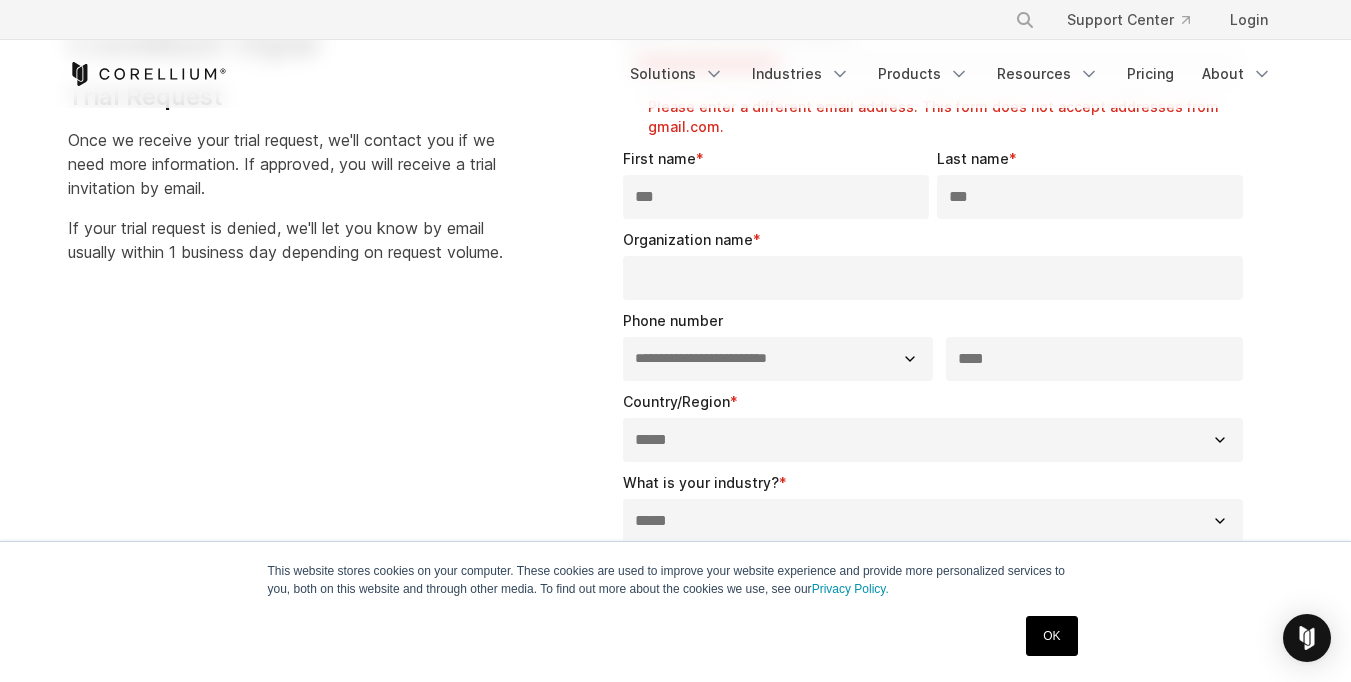 click on "*****" at bounding box center [0, 0] 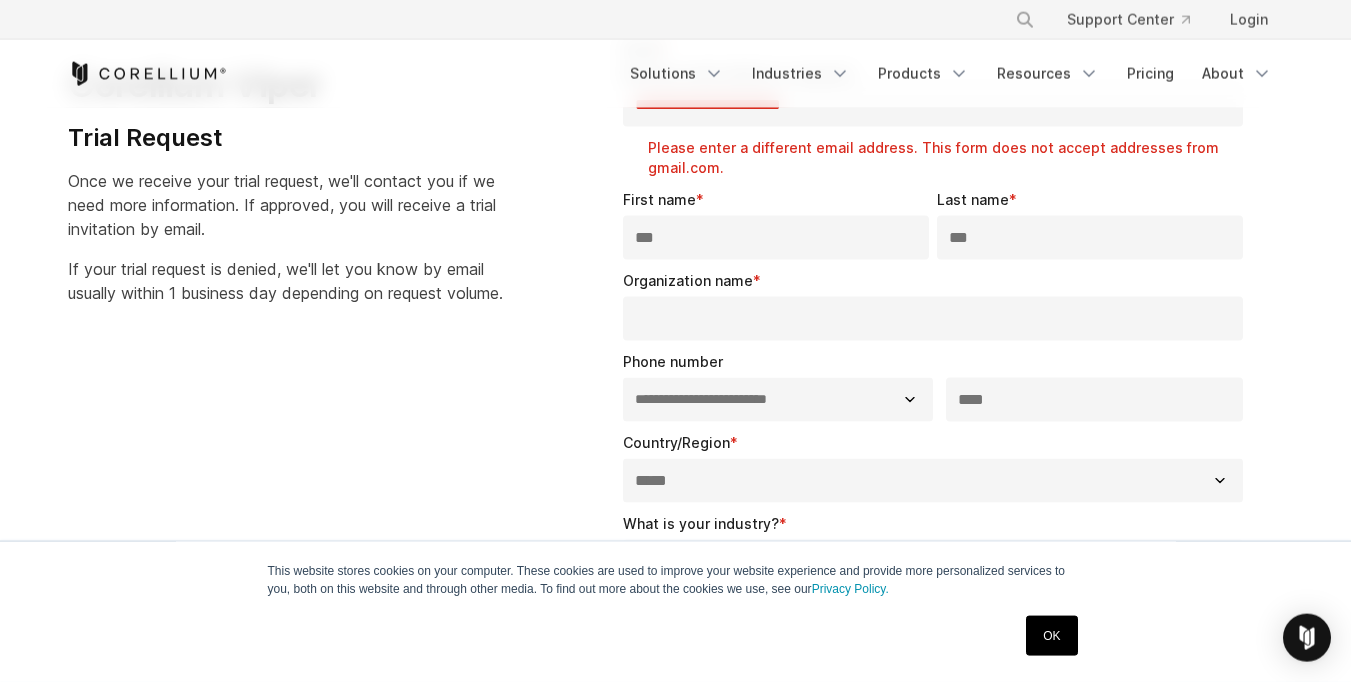 scroll, scrollTop: 160, scrollLeft: 0, axis: vertical 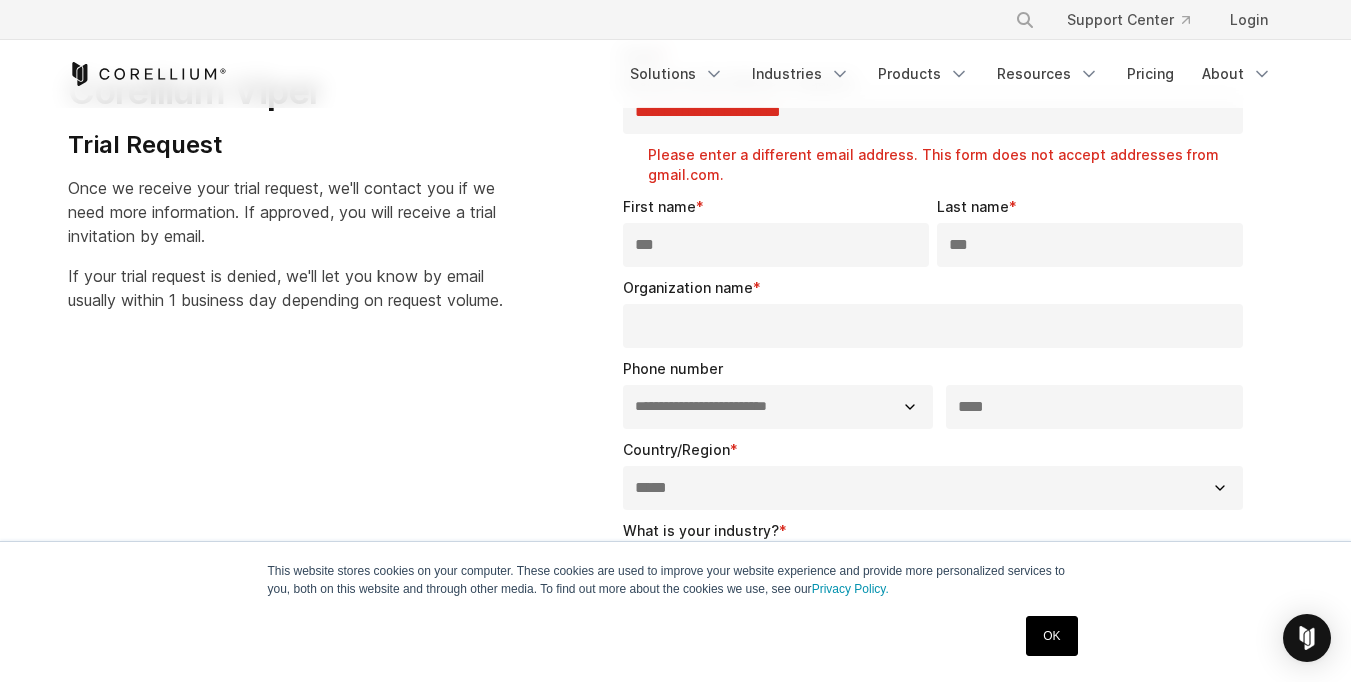 click on "**********" at bounding box center [778, 407] 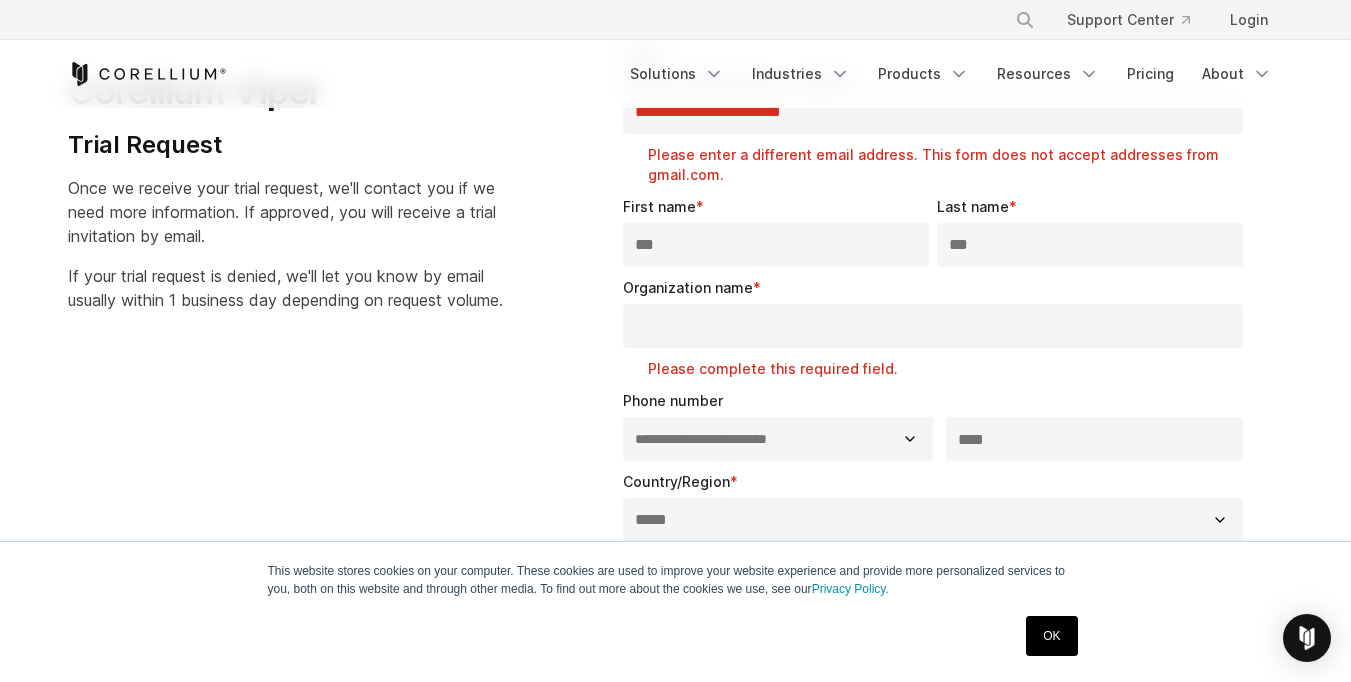 click on "If your trial request is denied, we'll let you know by email usually within 1 business day depending on request volume." at bounding box center (285, 288) 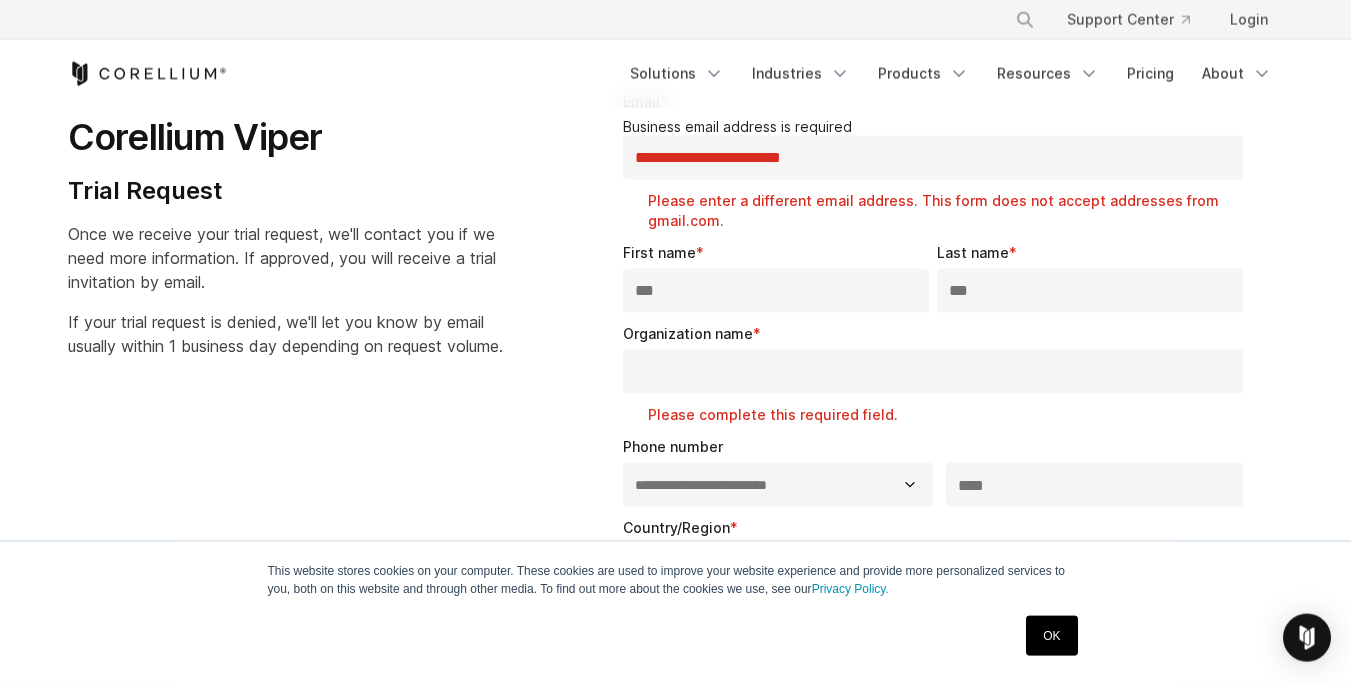 scroll, scrollTop: 112, scrollLeft: 0, axis: vertical 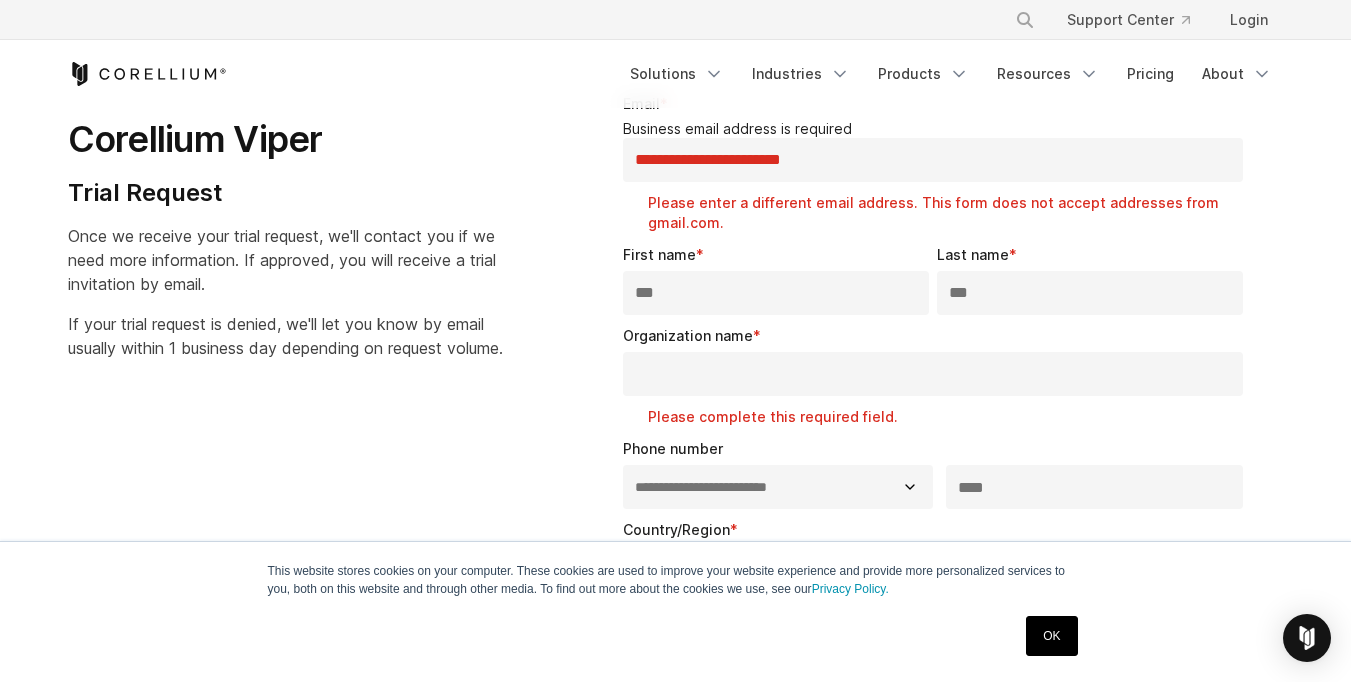 drag, startPoint x: 894, startPoint y: 163, endPoint x: 510, endPoint y: 149, distance: 384.25513 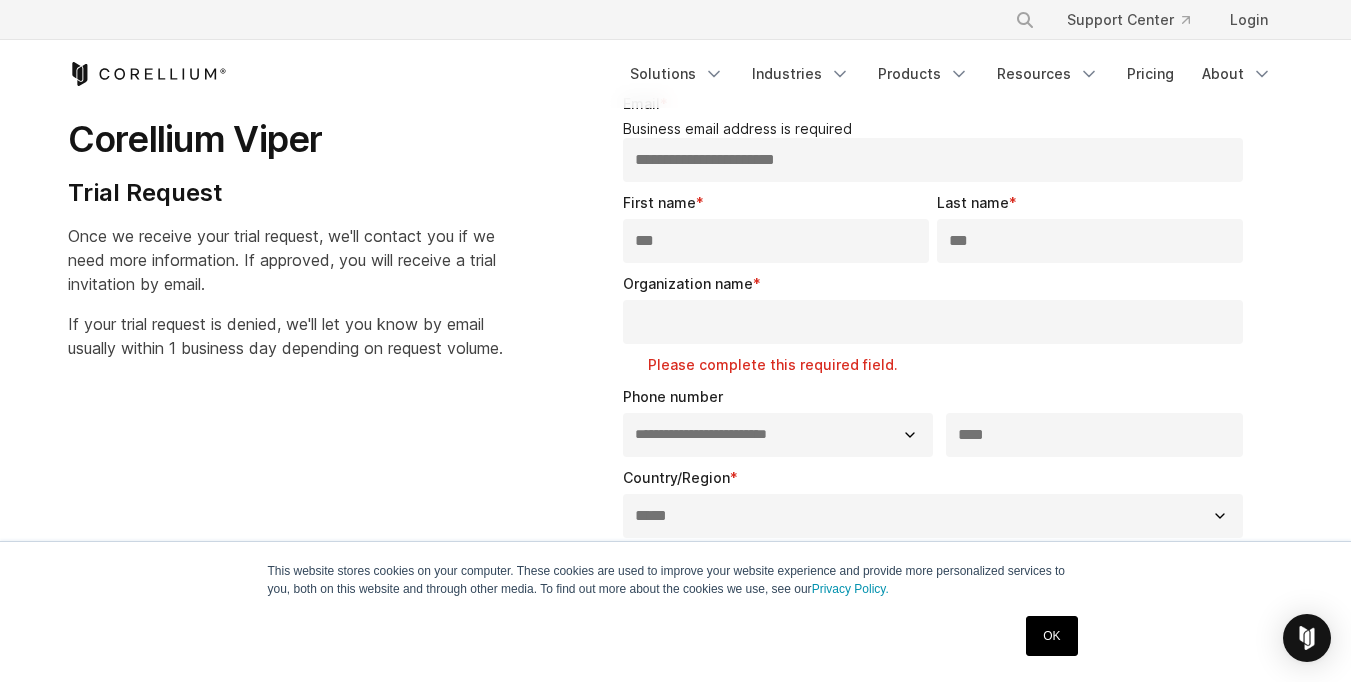 type on "**********" 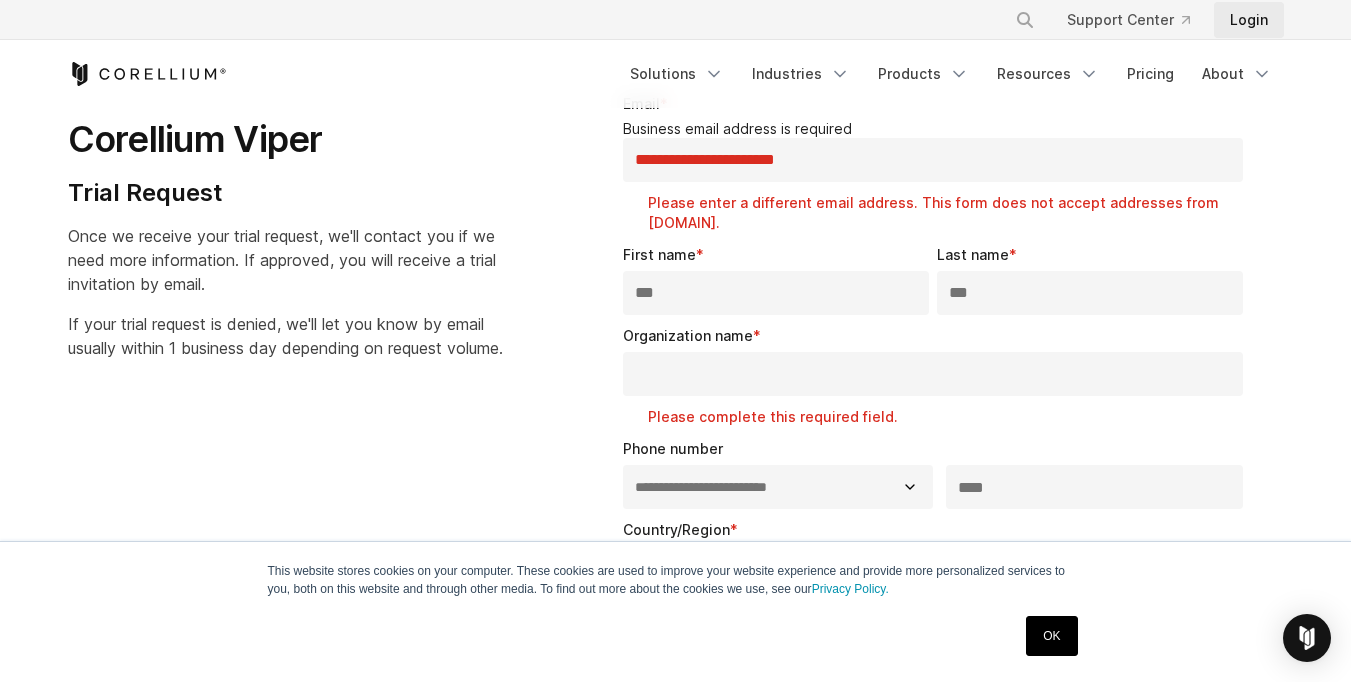 click on "Login" at bounding box center (1249, 20) 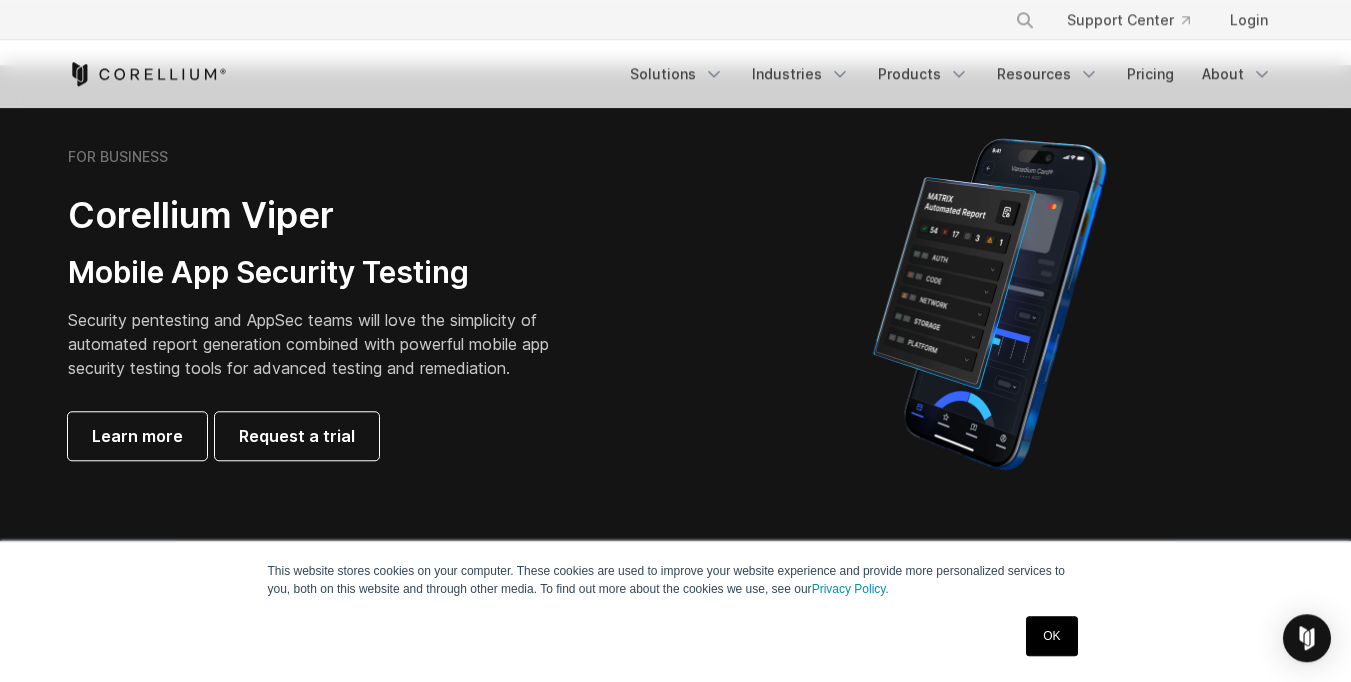 scroll, scrollTop: 512, scrollLeft: 0, axis: vertical 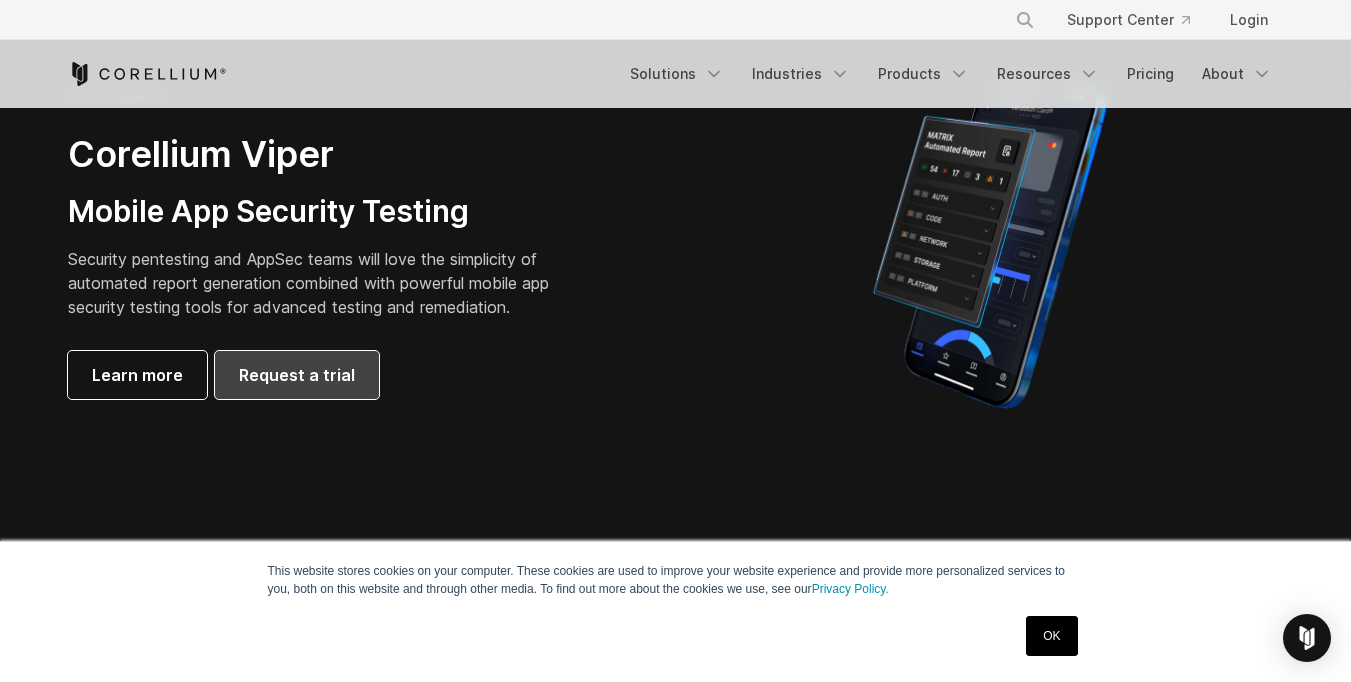click on "Request a trial" at bounding box center [297, 375] 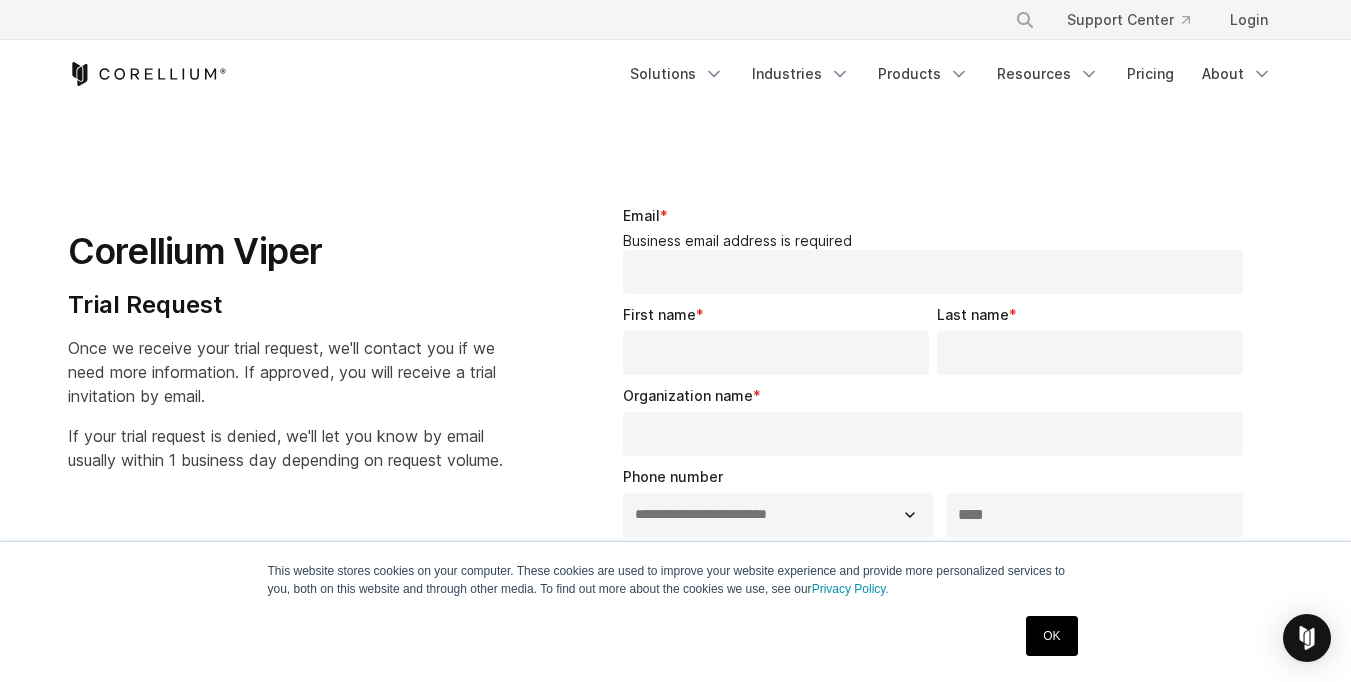 select on "**" 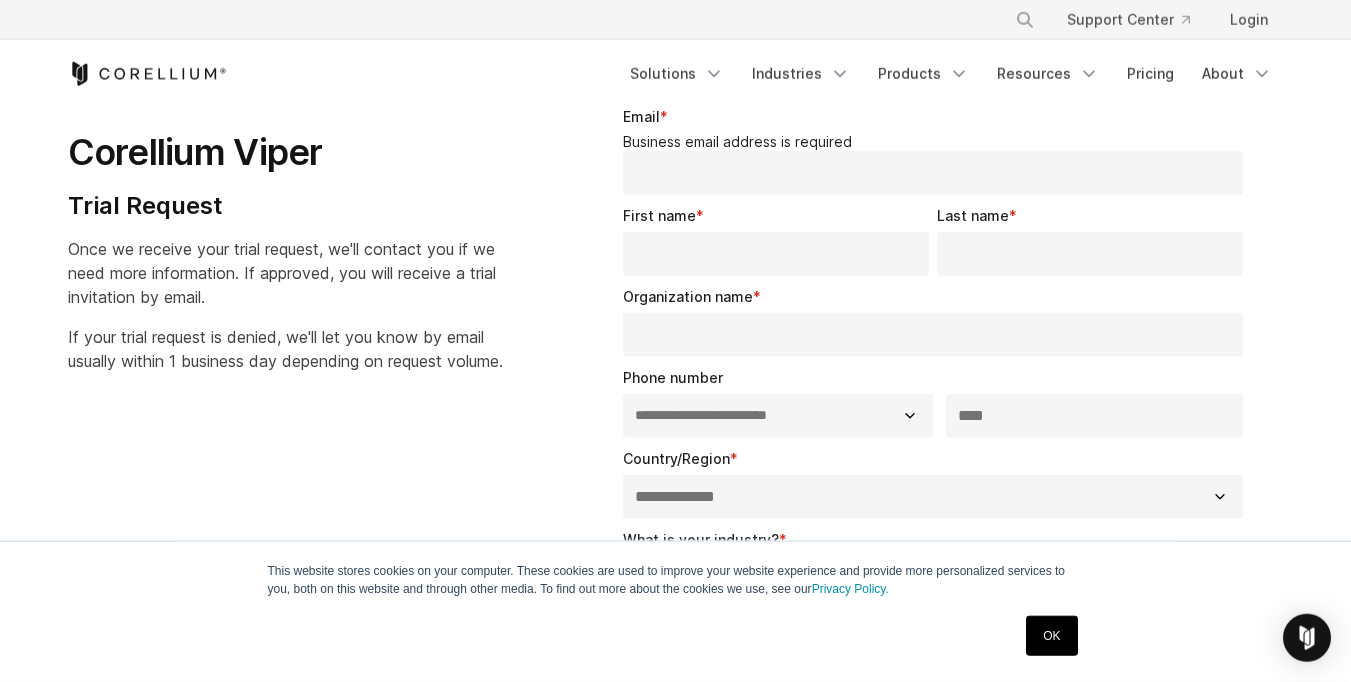 scroll, scrollTop: 96, scrollLeft: 0, axis: vertical 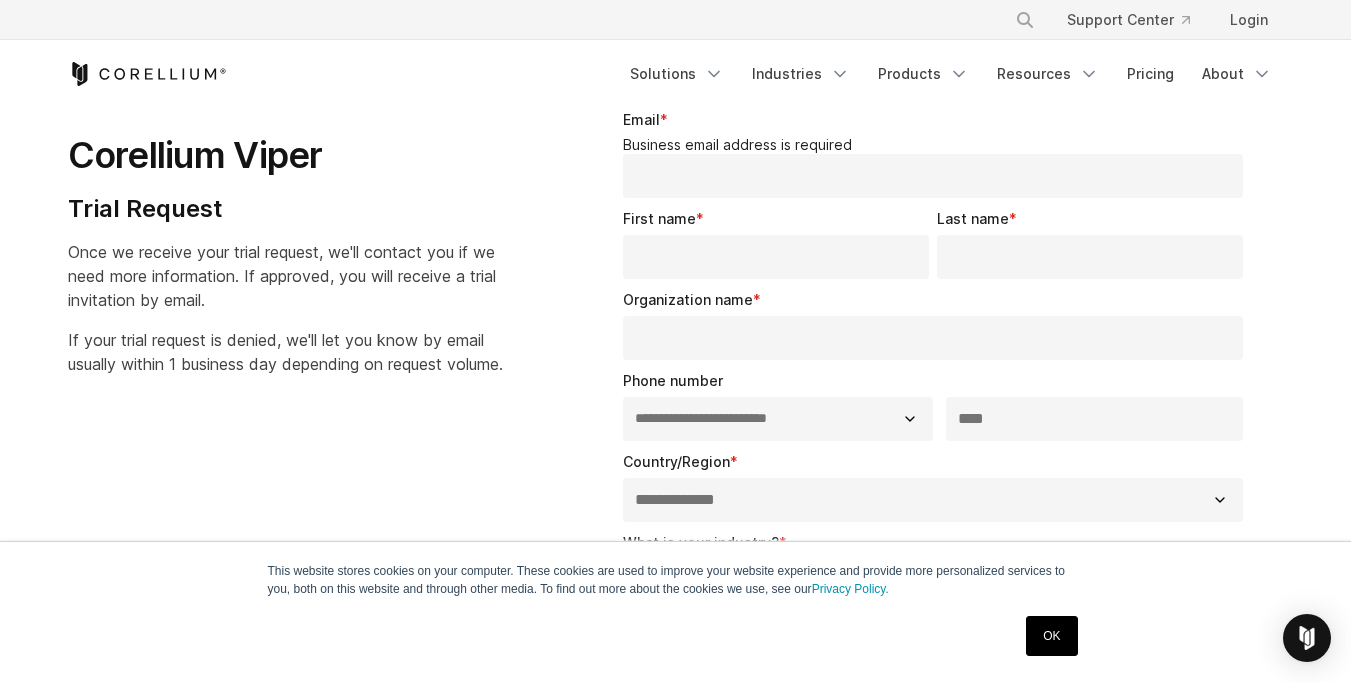 click on "Email *" at bounding box center [933, 176] 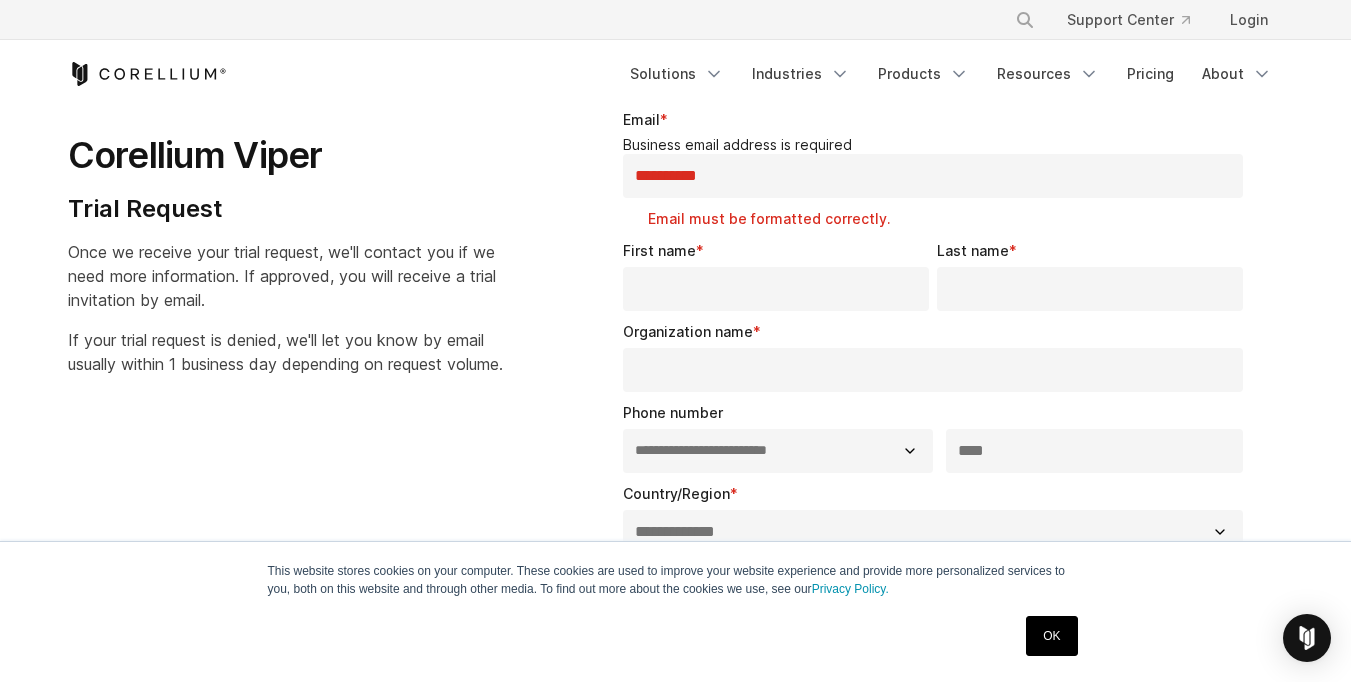 type on "**********" 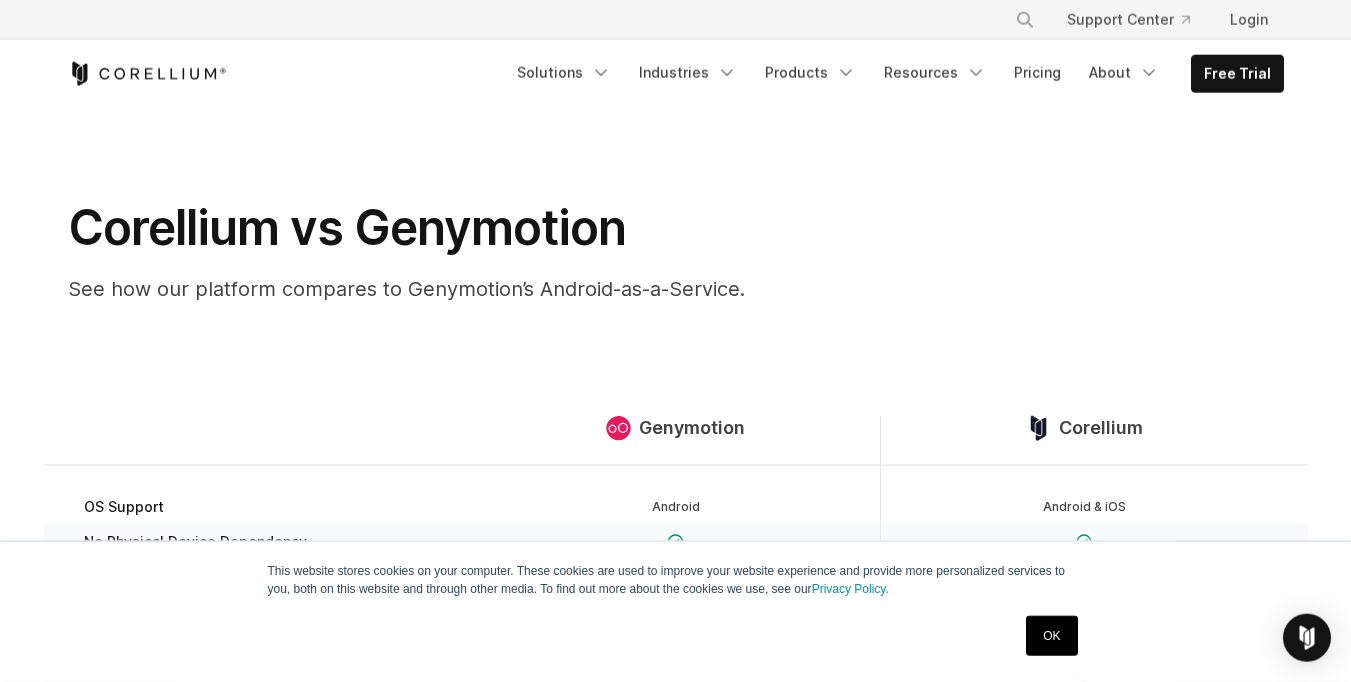 scroll, scrollTop: 0, scrollLeft: 0, axis: both 